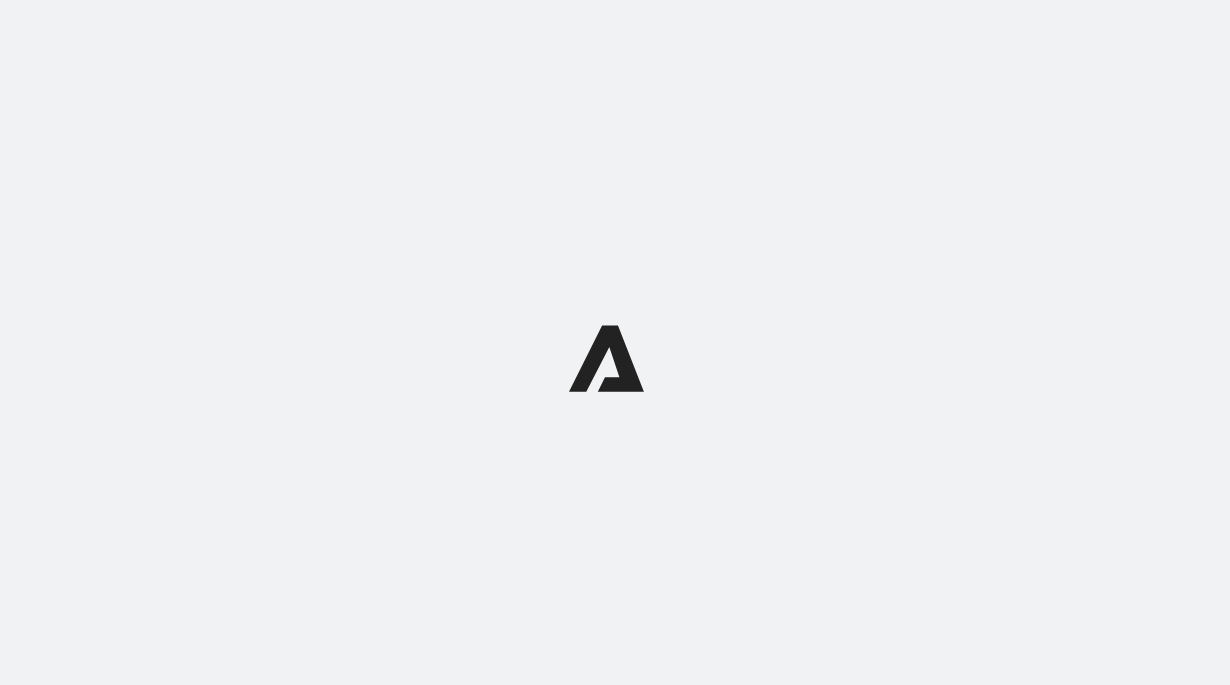 scroll, scrollTop: 0, scrollLeft: 0, axis: both 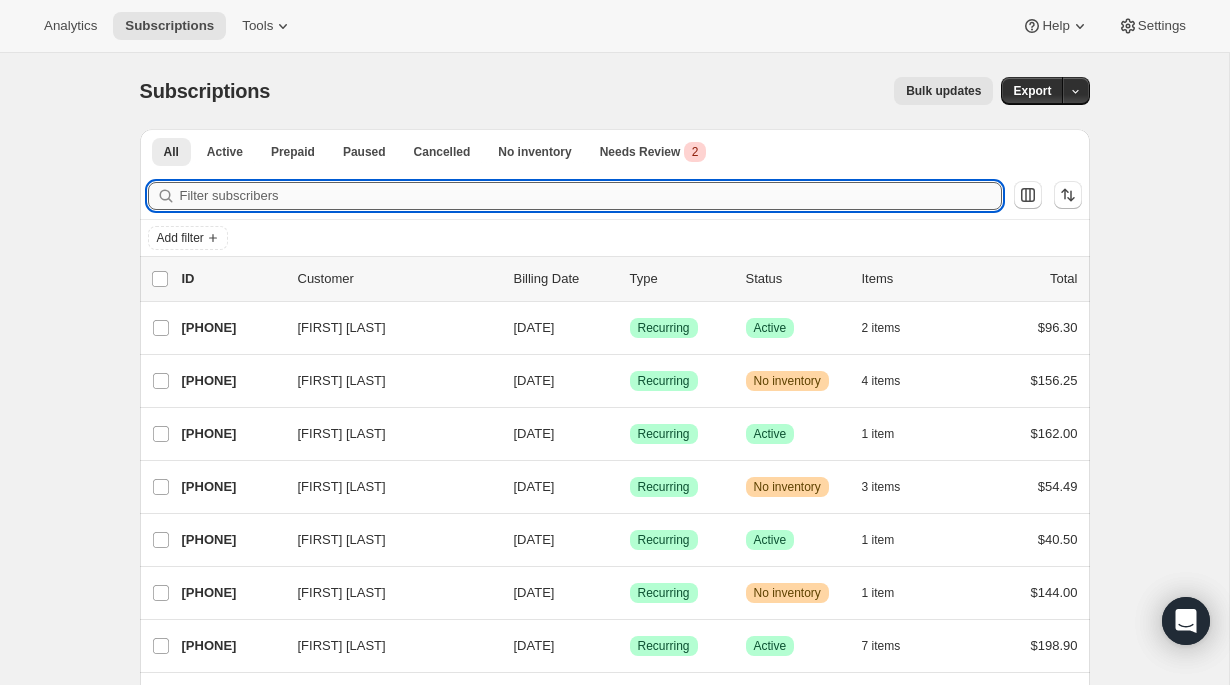 click on "Filter subscribers" at bounding box center [591, 196] 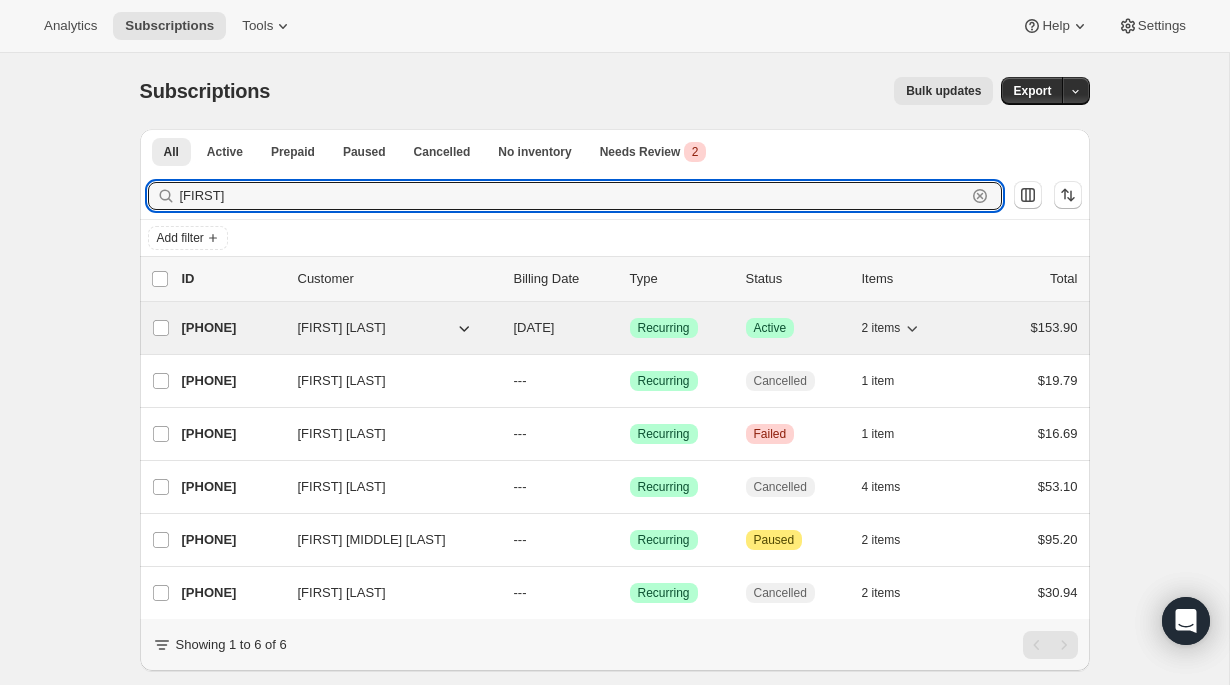 type on "[FIRST]" 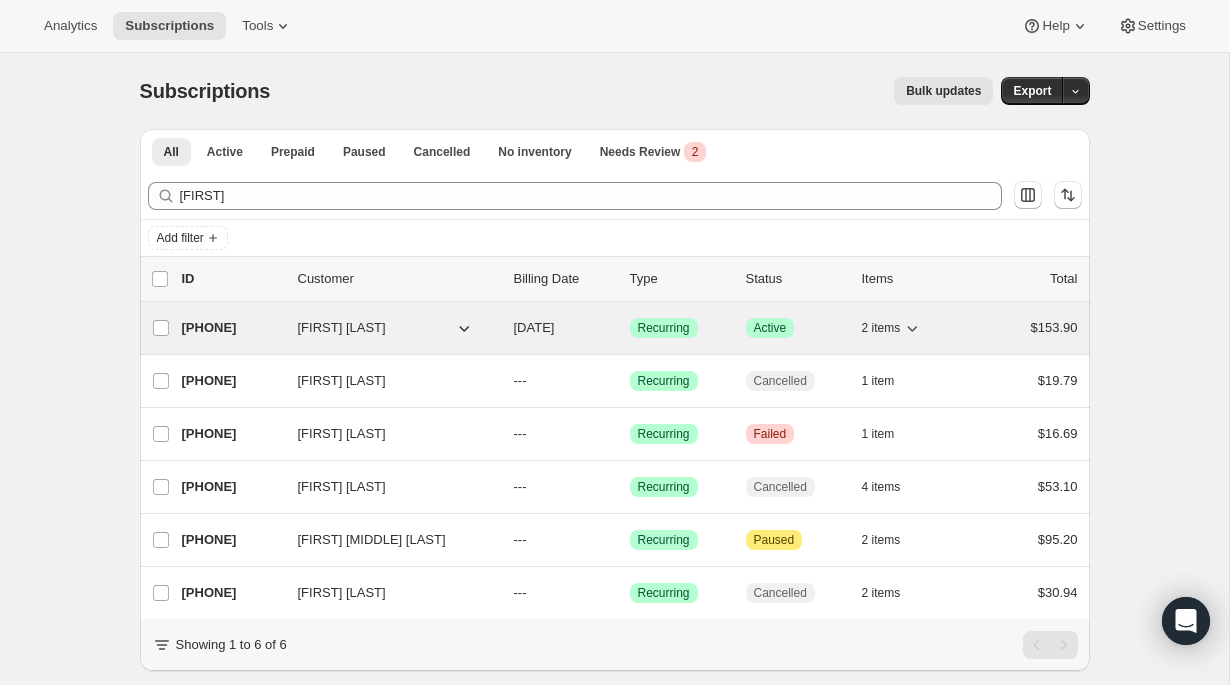 click on "[FIRST] [LAST]" at bounding box center (342, 328) 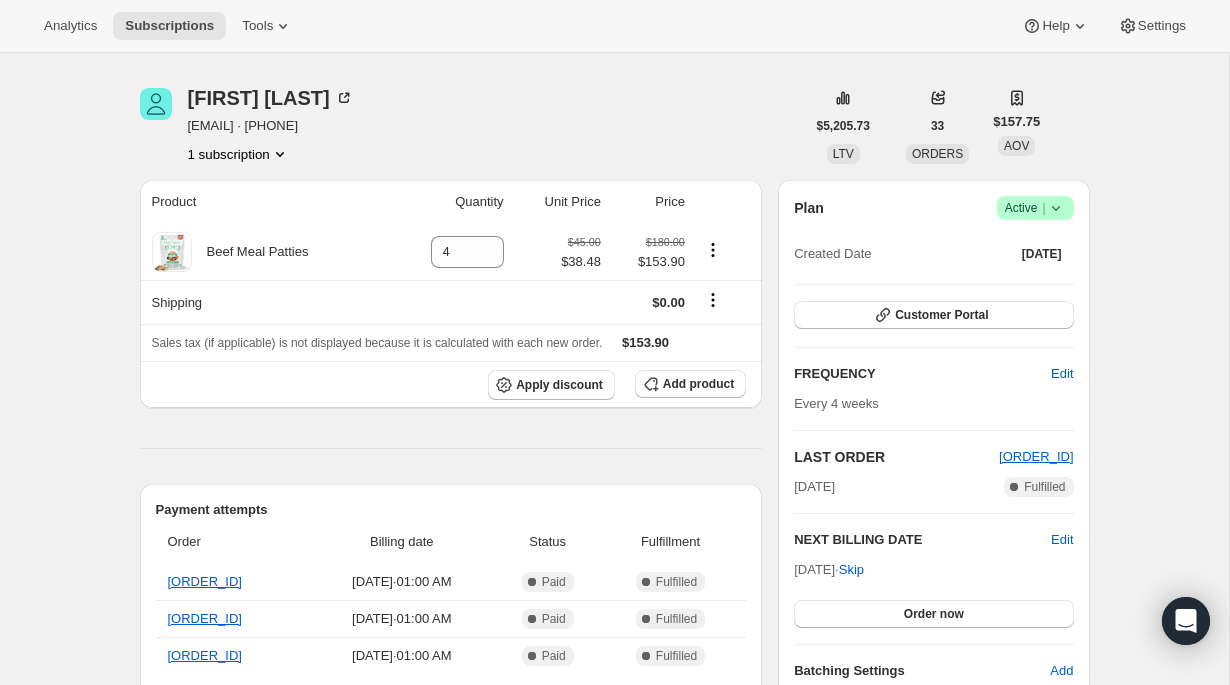 scroll, scrollTop: 50, scrollLeft: 0, axis: vertical 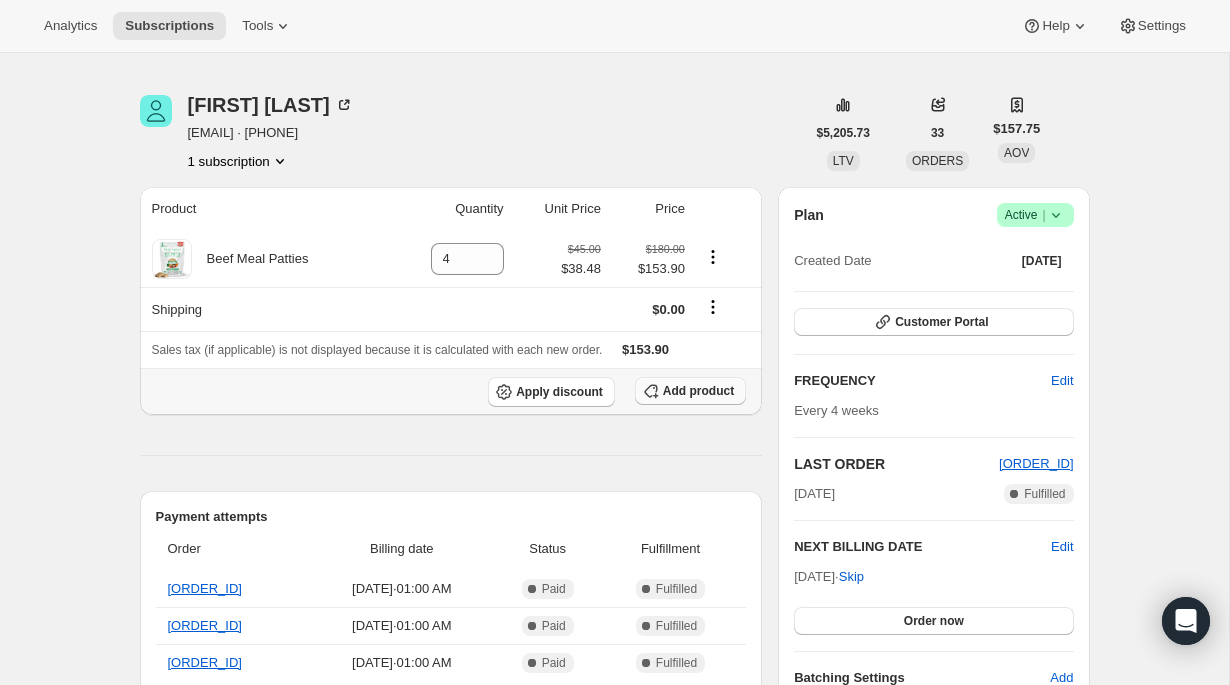 click on "Add product" at bounding box center (690, 391) 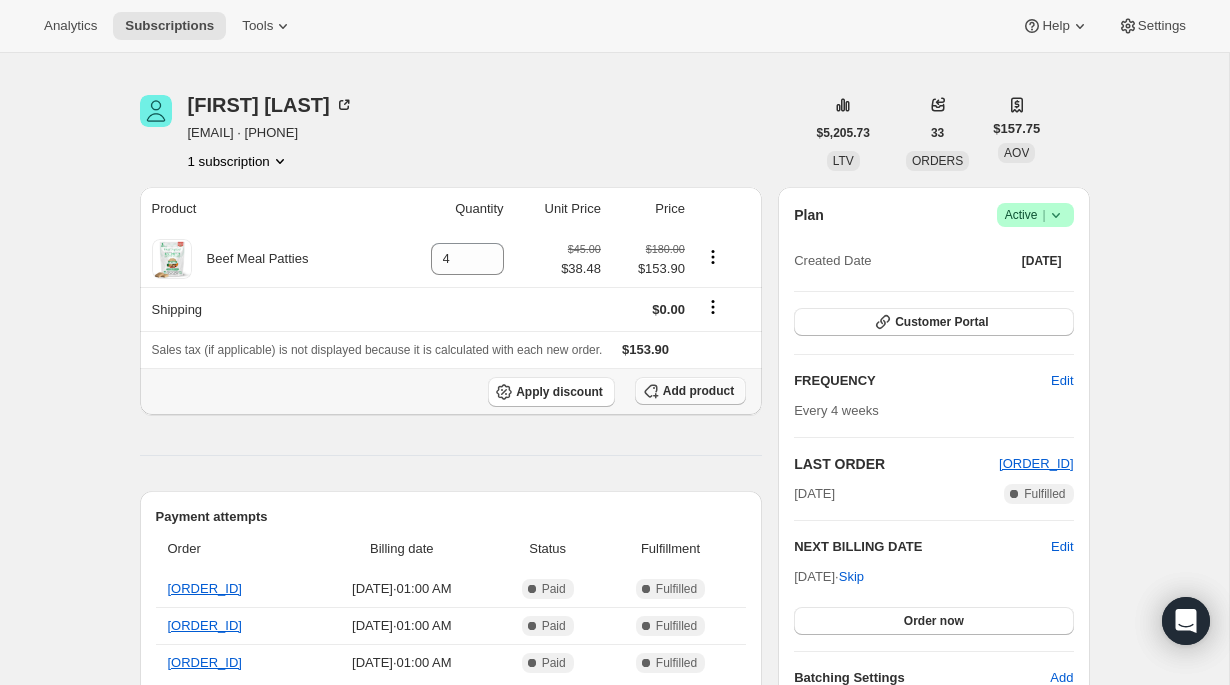 click on "Add product" at bounding box center (698, 391) 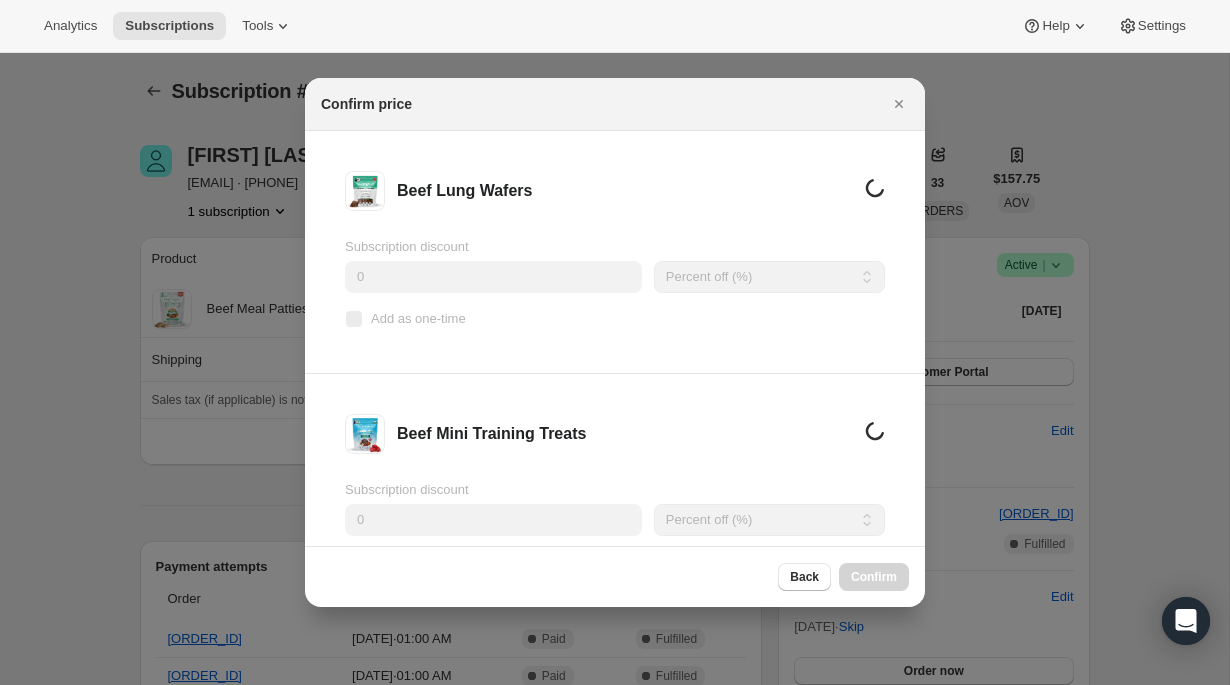 scroll, scrollTop: 0, scrollLeft: 0, axis: both 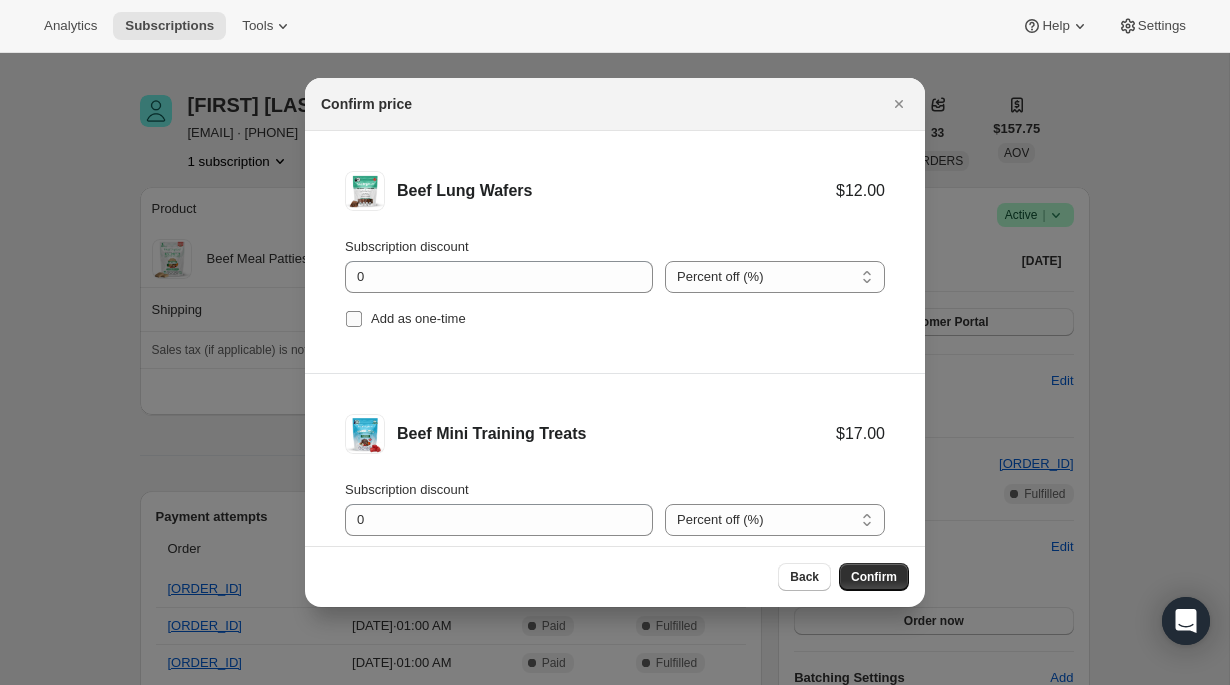 click on "Add as one-time" at bounding box center [418, 318] 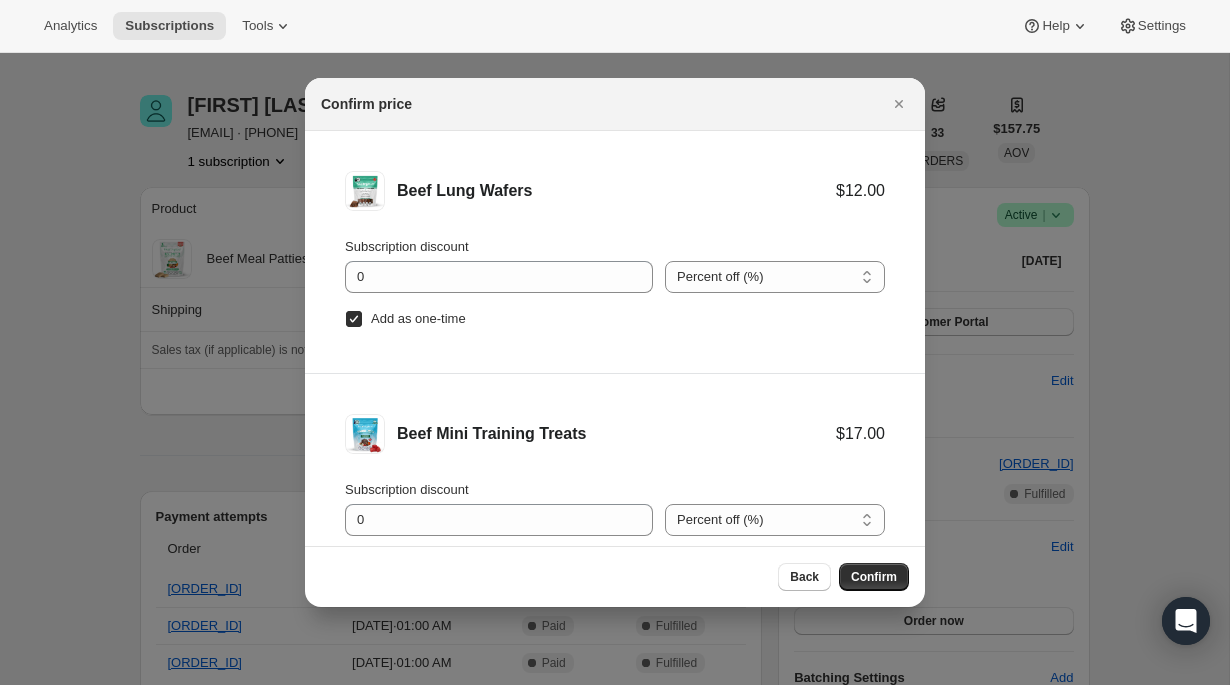 scroll, scrollTop: 83, scrollLeft: 0, axis: vertical 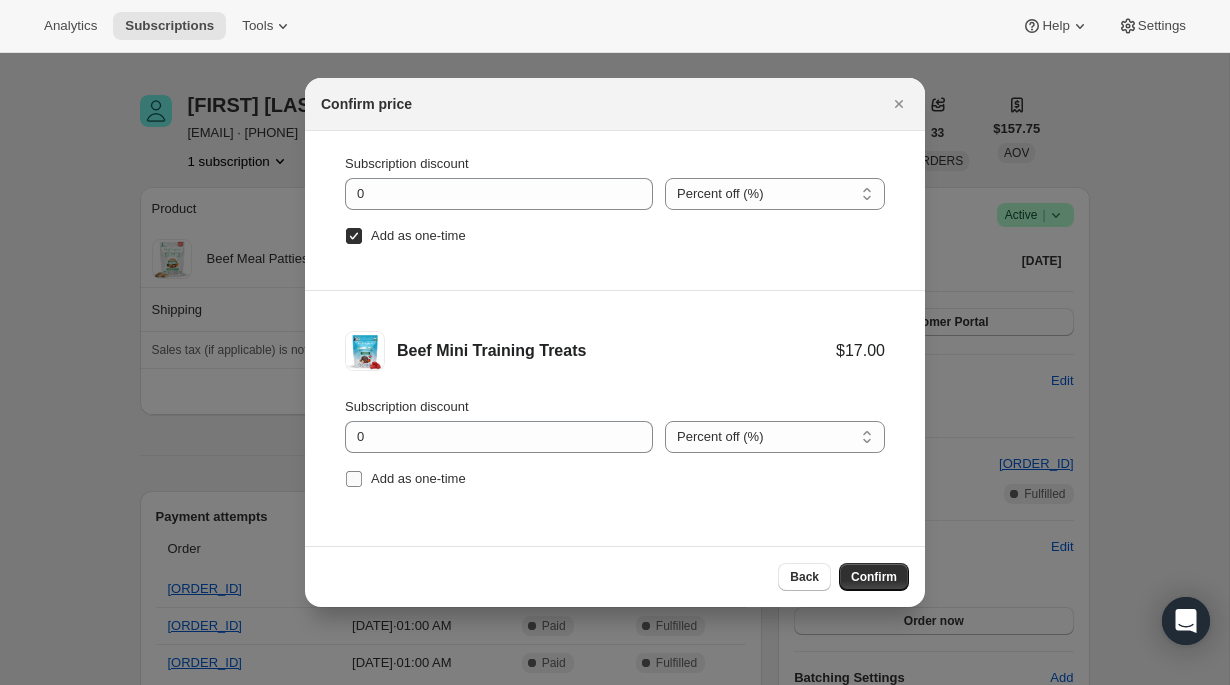 click on "Add as one-time" at bounding box center [418, 478] 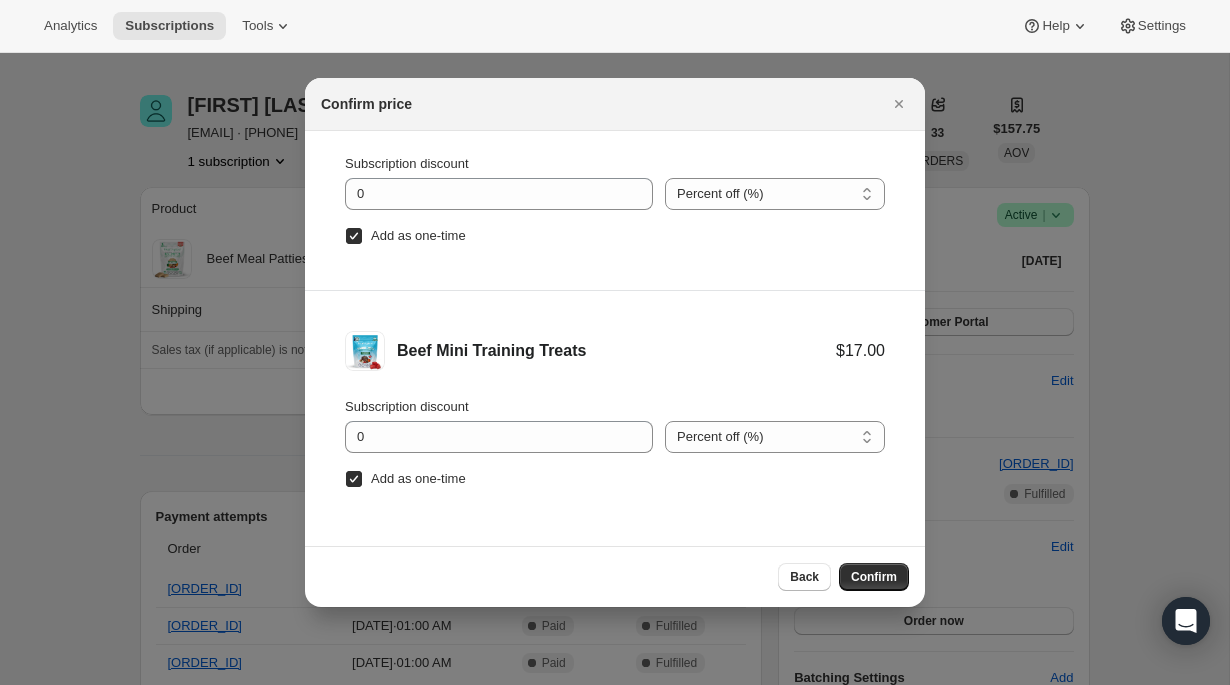 scroll, scrollTop: 0, scrollLeft: 0, axis: both 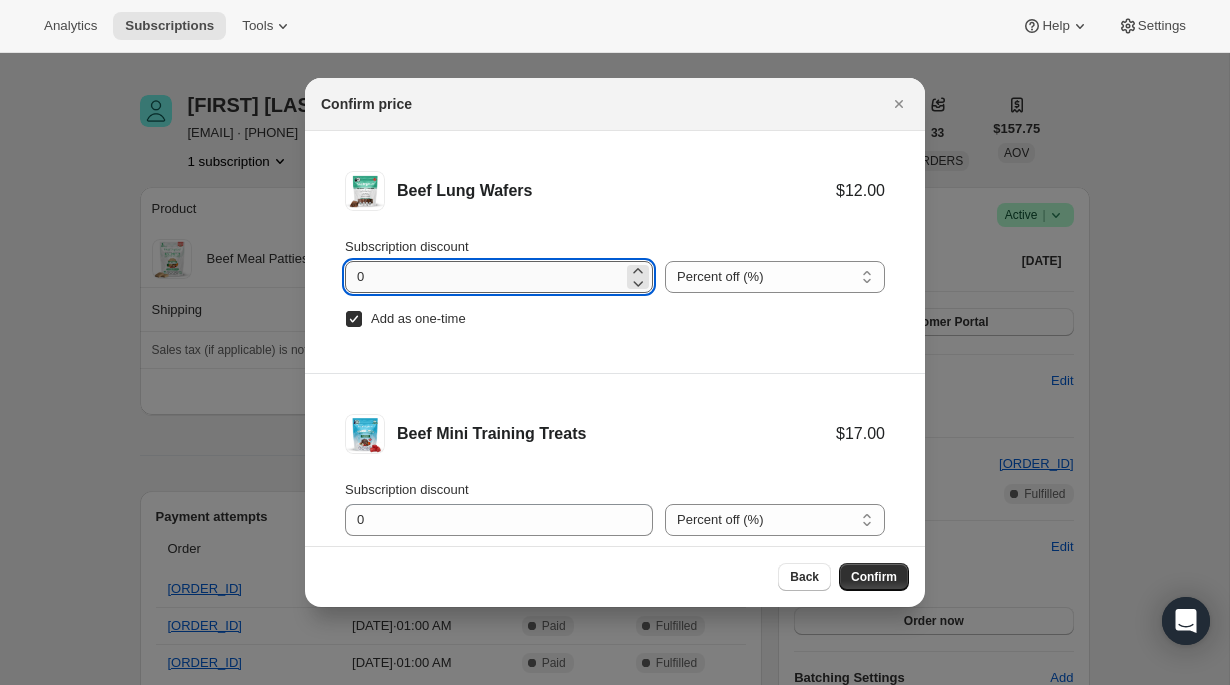 click on "0" at bounding box center (484, 277) 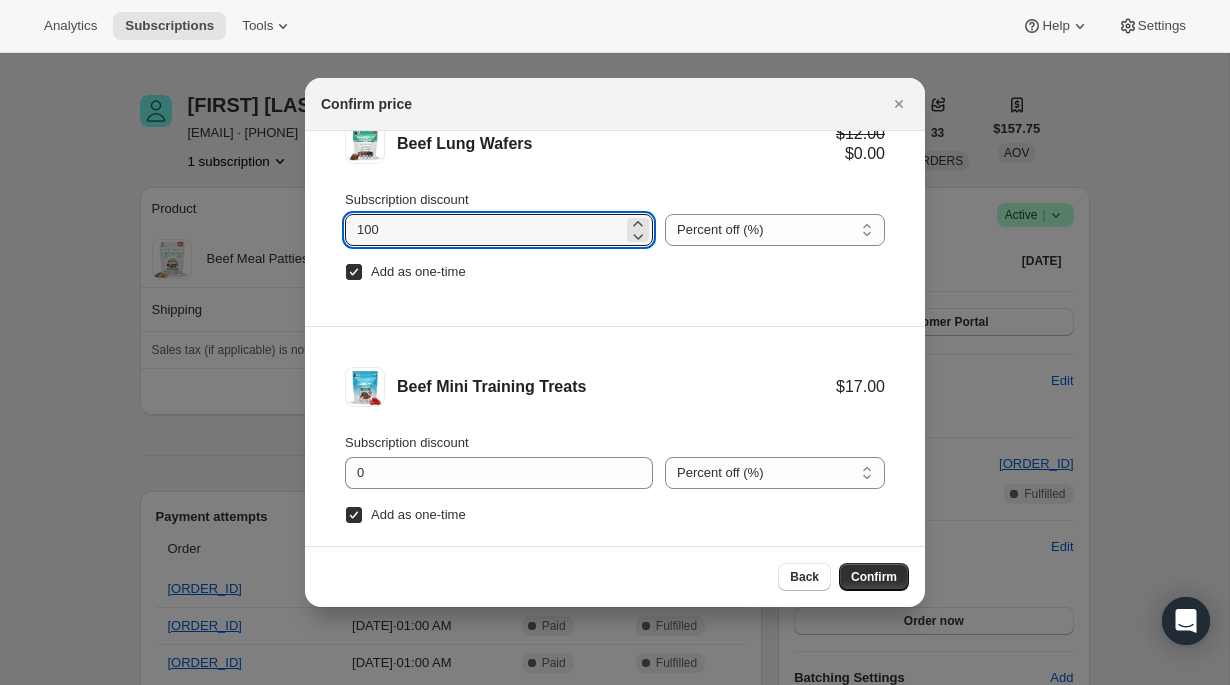 scroll, scrollTop: 83, scrollLeft: 0, axis: vertical 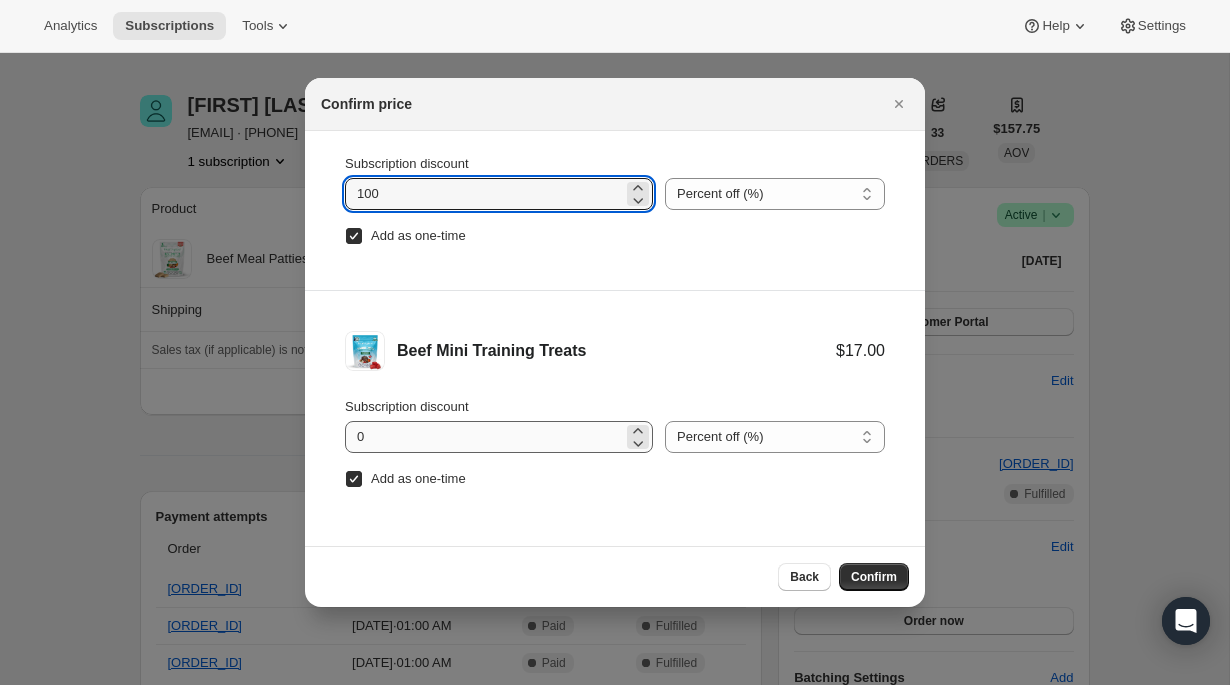 type on "100" 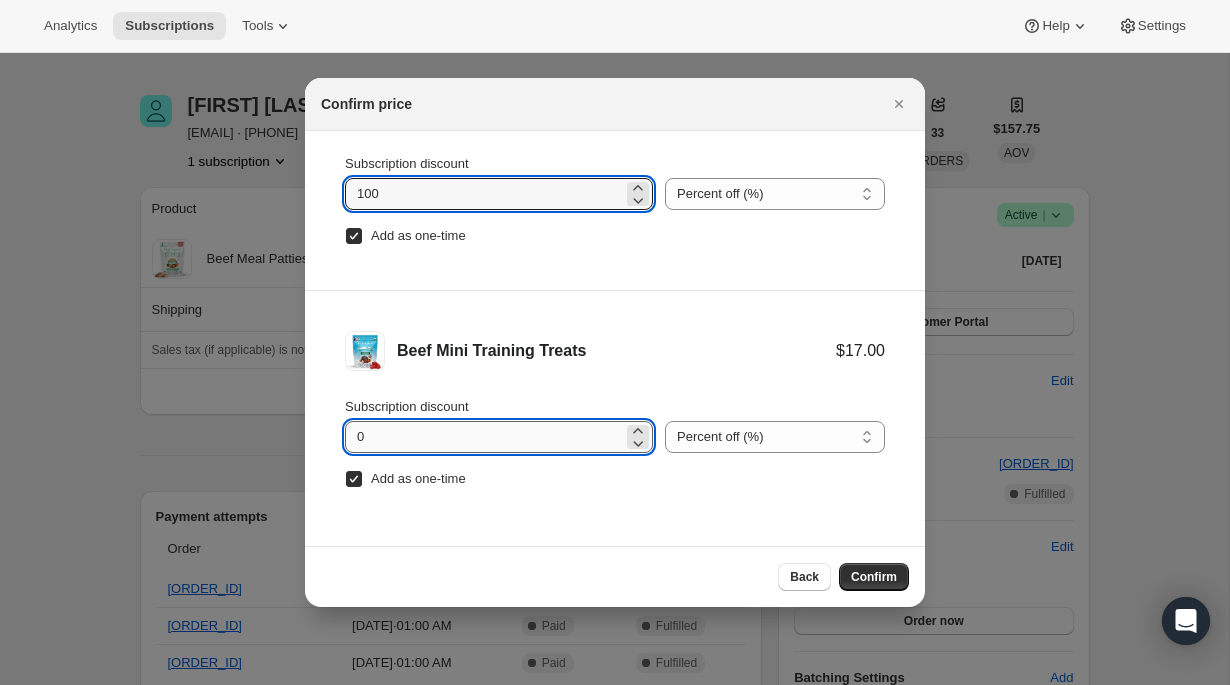 click on "0" at bounding box center (484, 437) 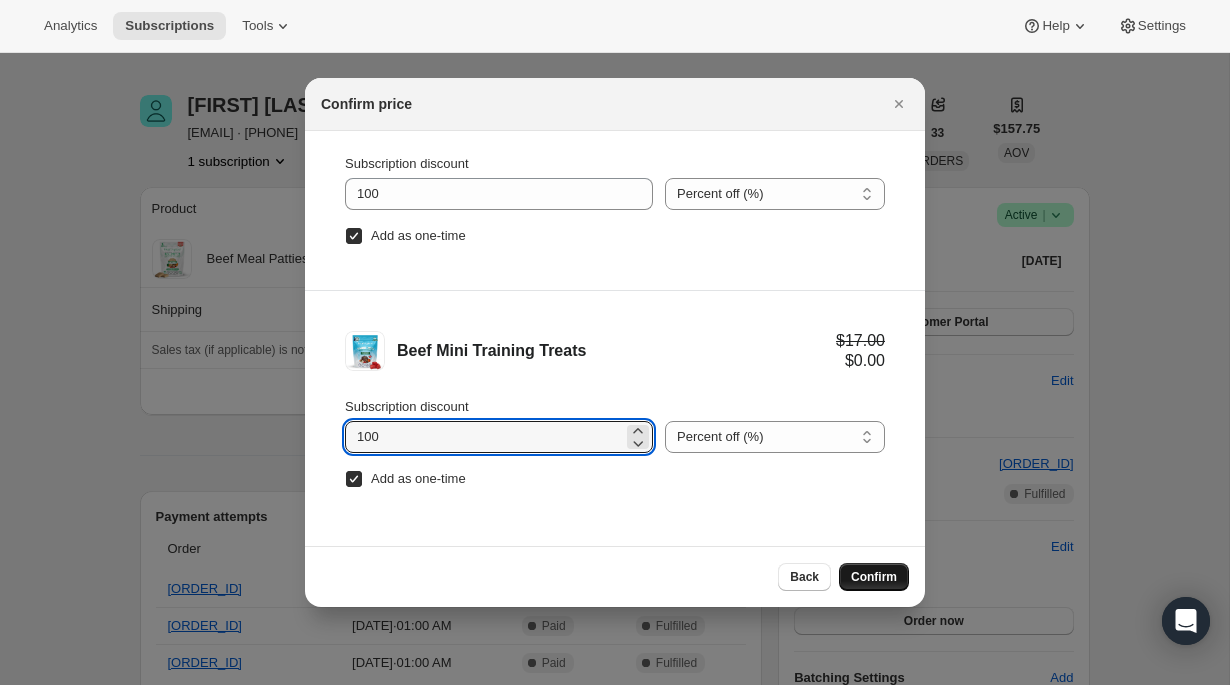 type on "100" 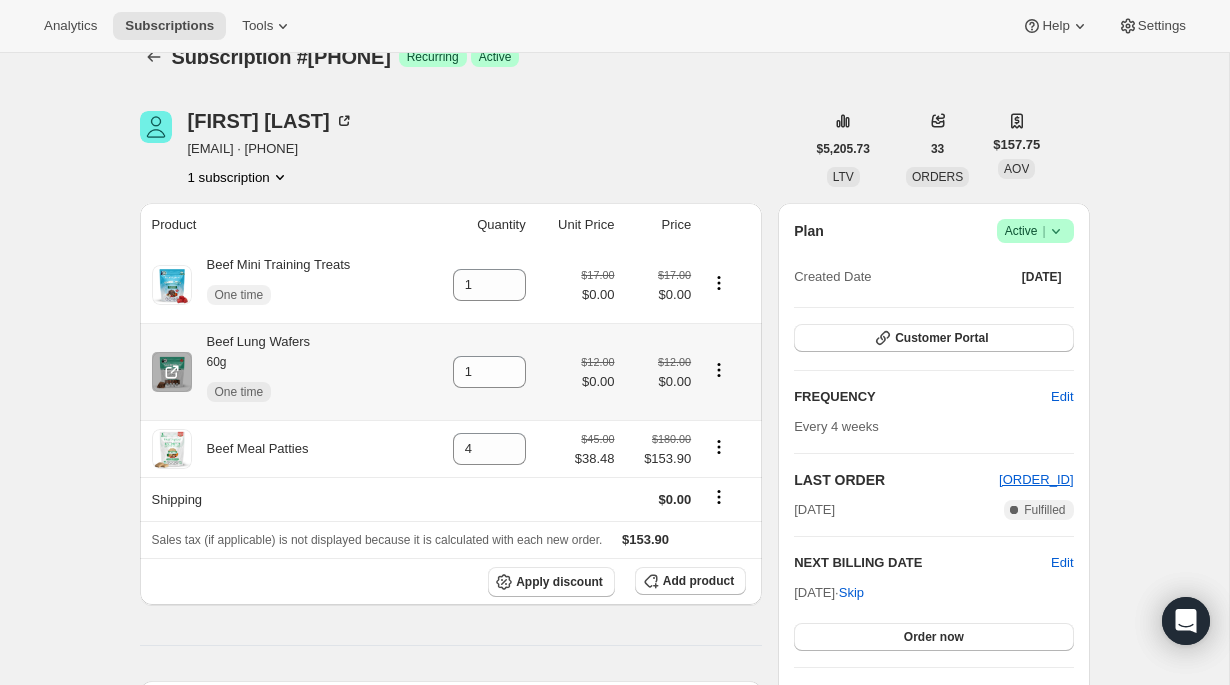 scroll, scrollTop: 0, scrollLeft: 0, axis: both 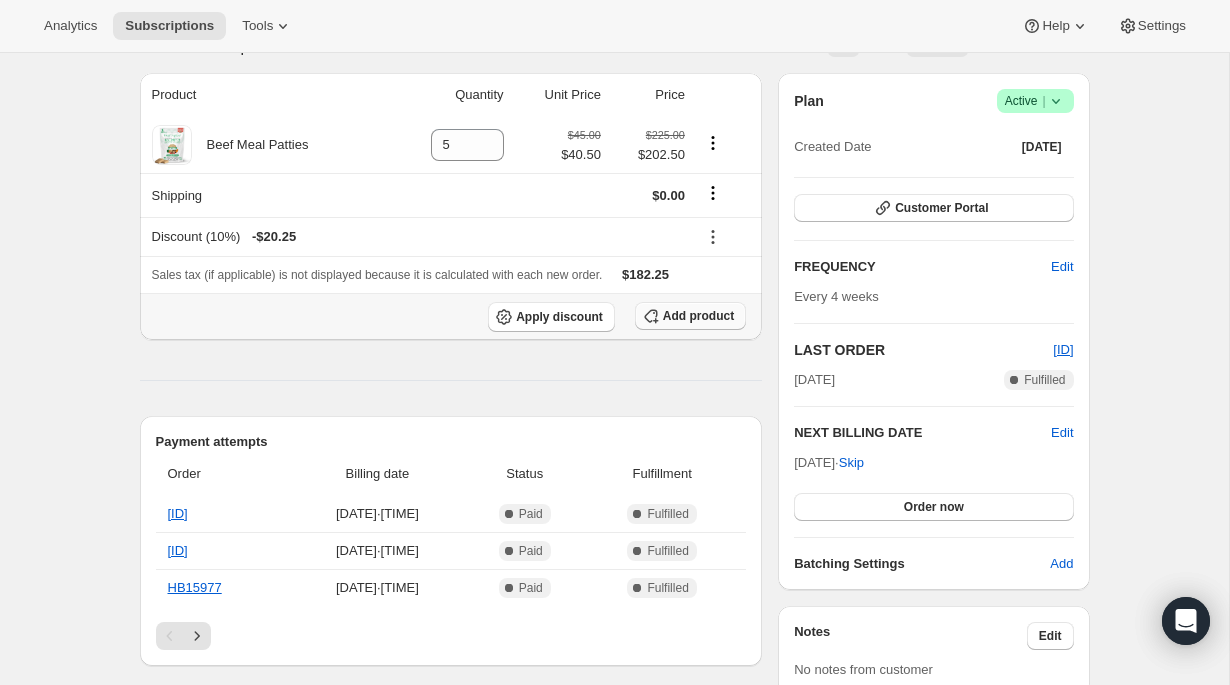 click on "Add product" at bounding box center [698, 316] 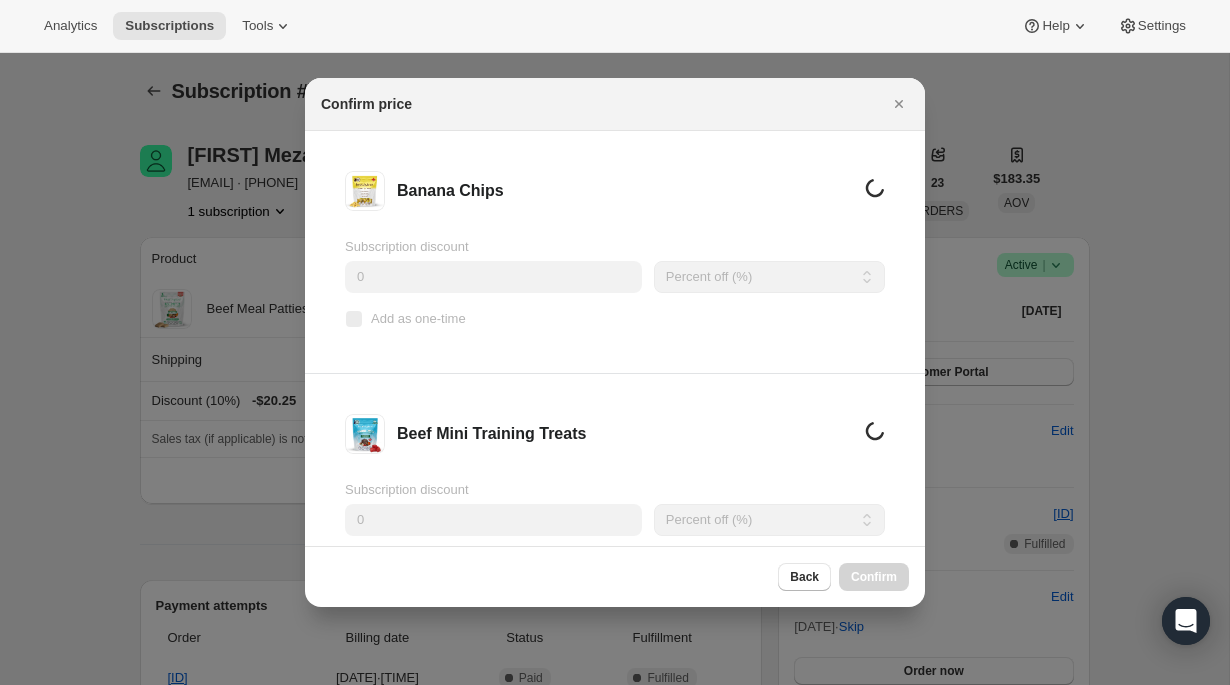 scroll, scrollTop: 0, scrollLeft: 0, axis: both 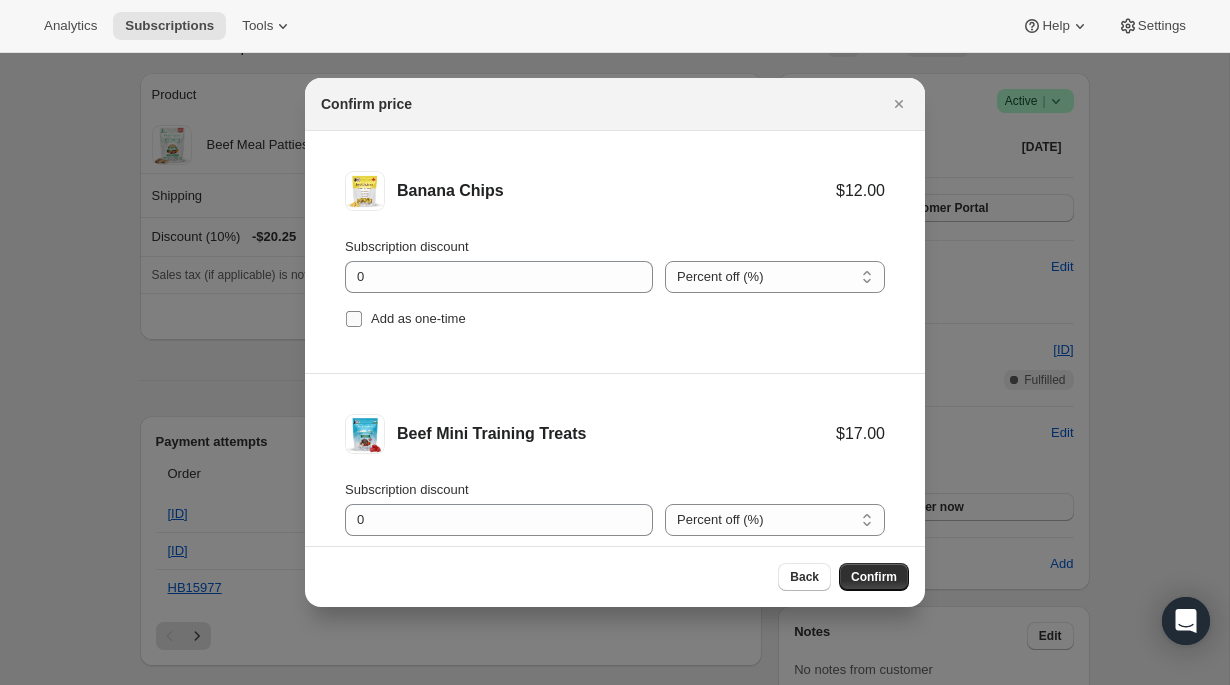 click on "Add as one-time" at bounding box center (418, 318) 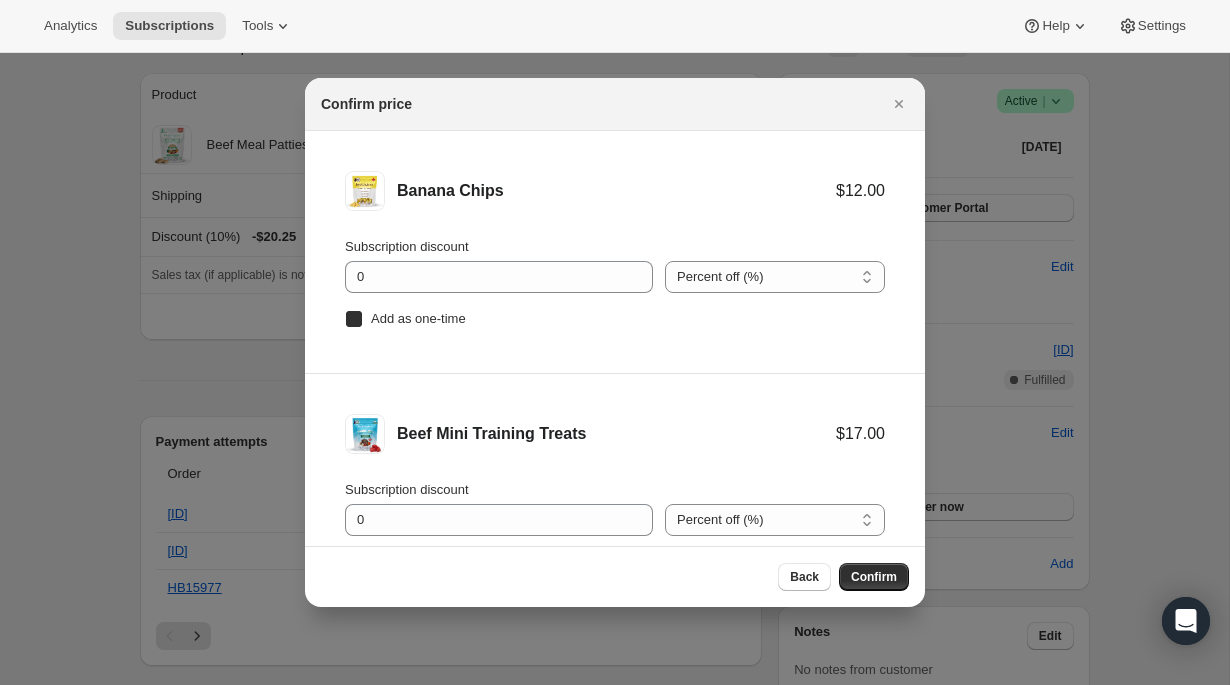 checkbox on "true" 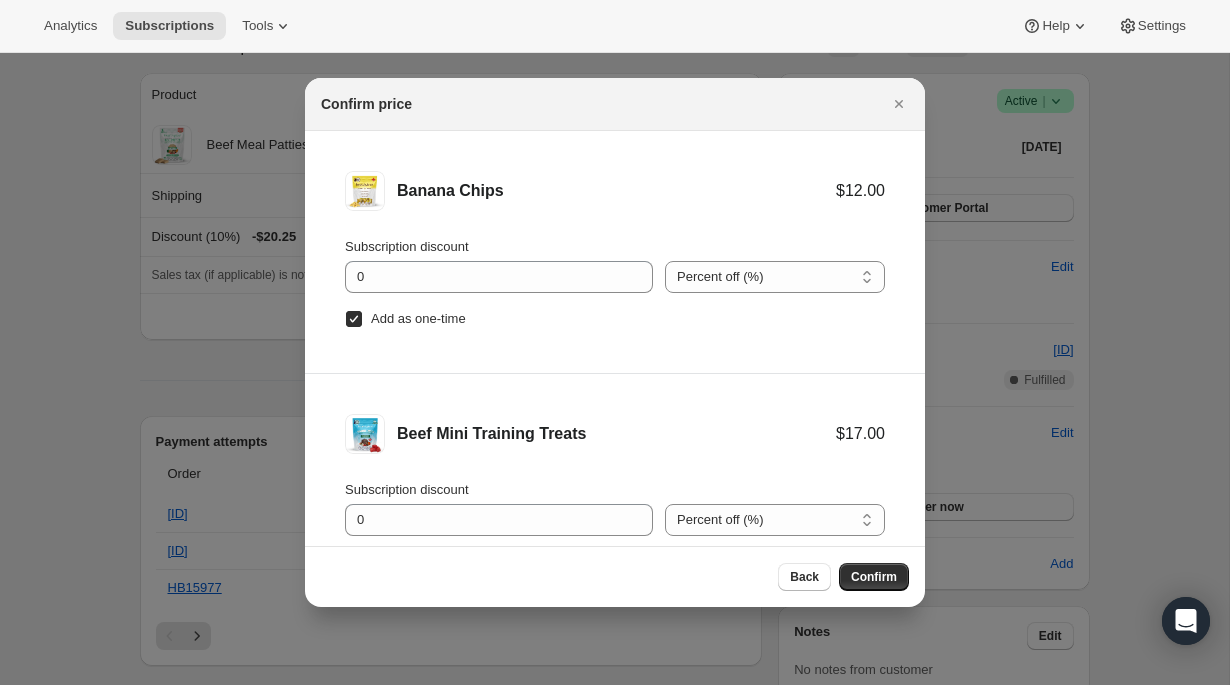 scroll, scrollTop: 83, scrollLeft: 0, axis: vertical 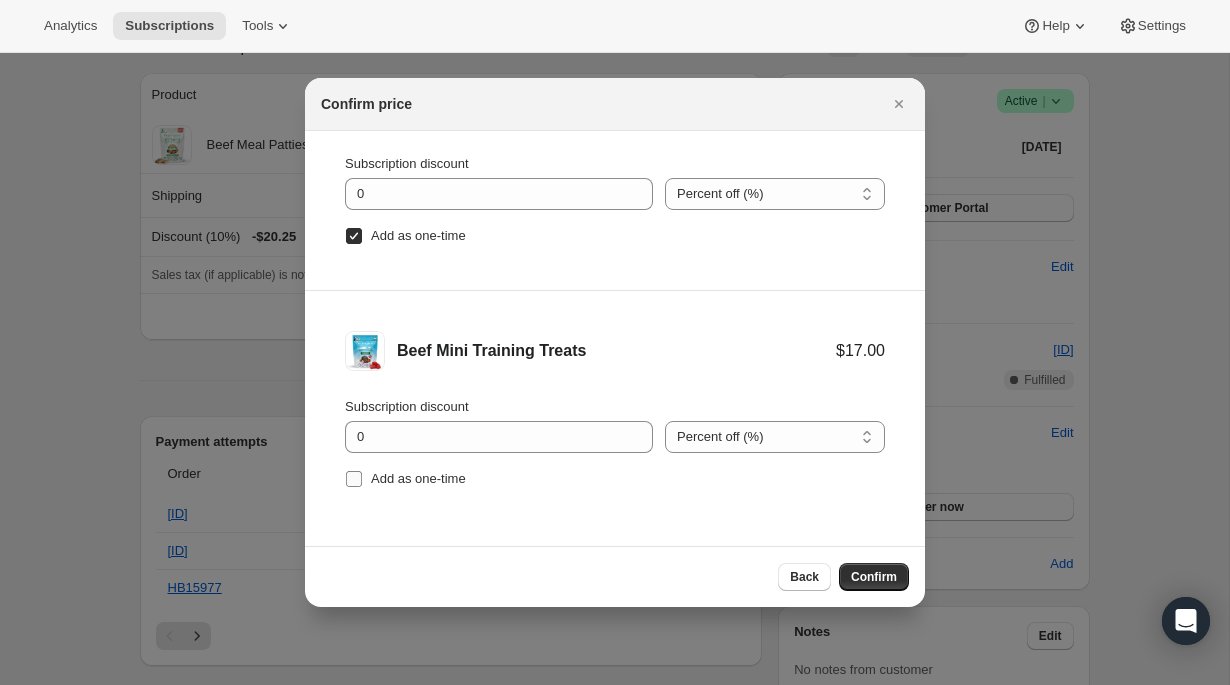 click on "Add as one-time" at bounding box center (418, 478) 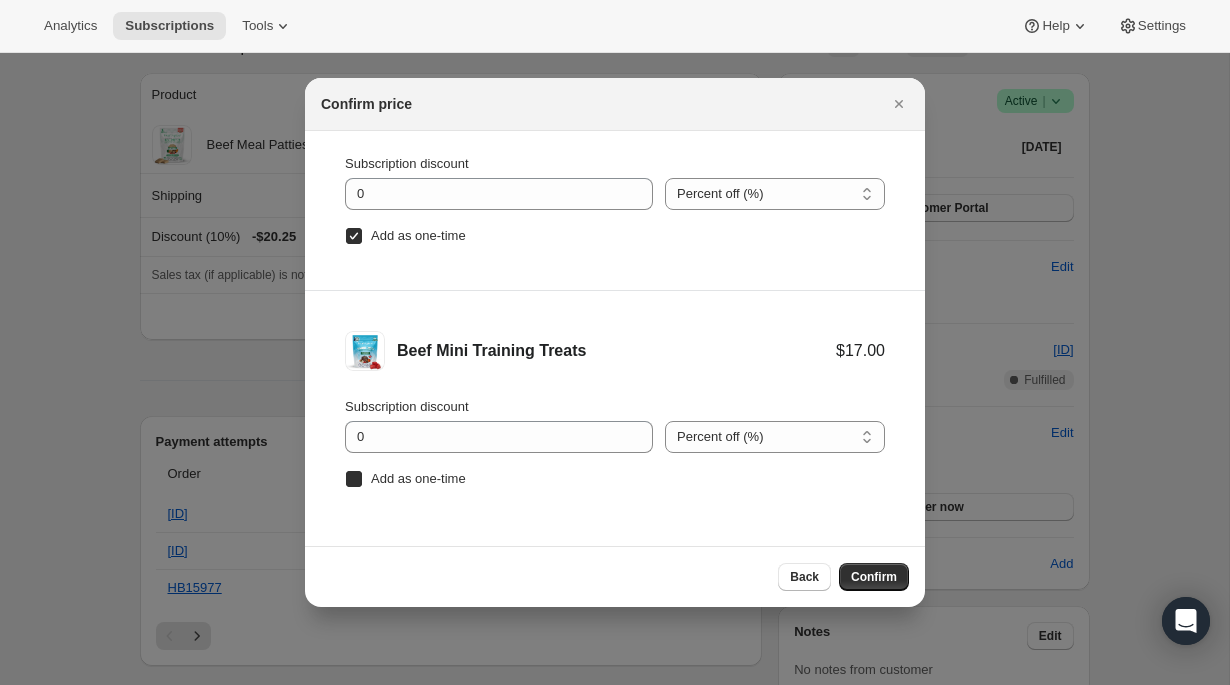 checkbox on "true" 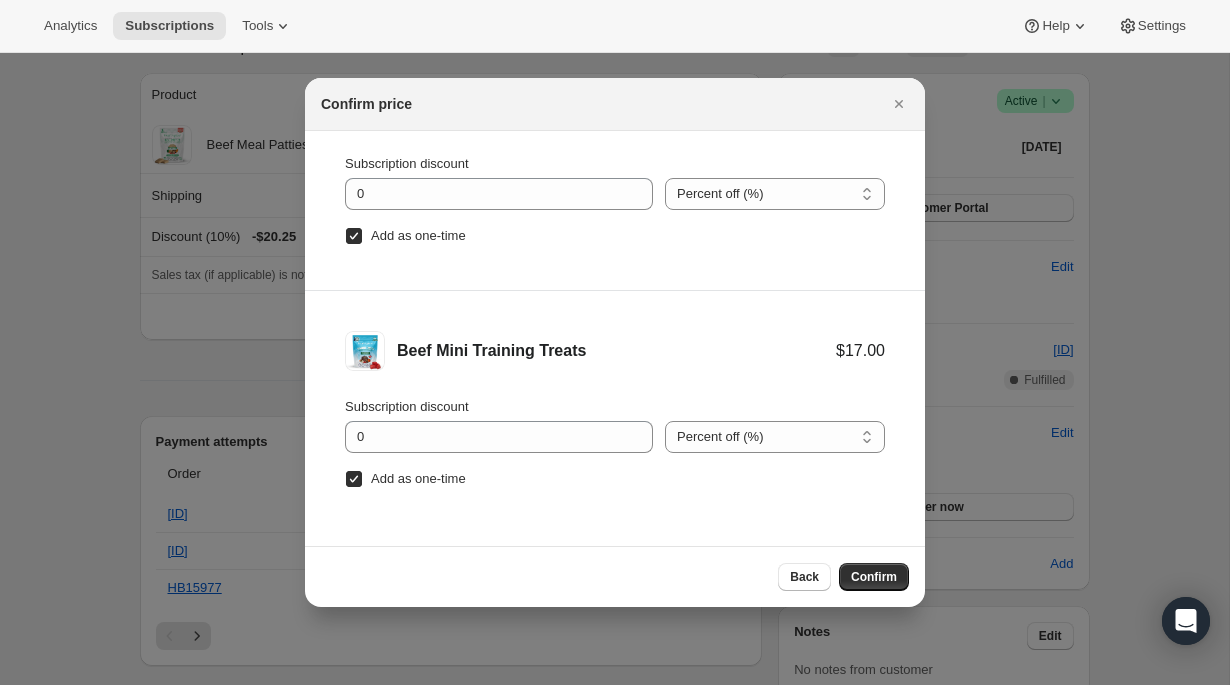 scroll, scrollTop: 0, scrollLeft: 0, axis: both 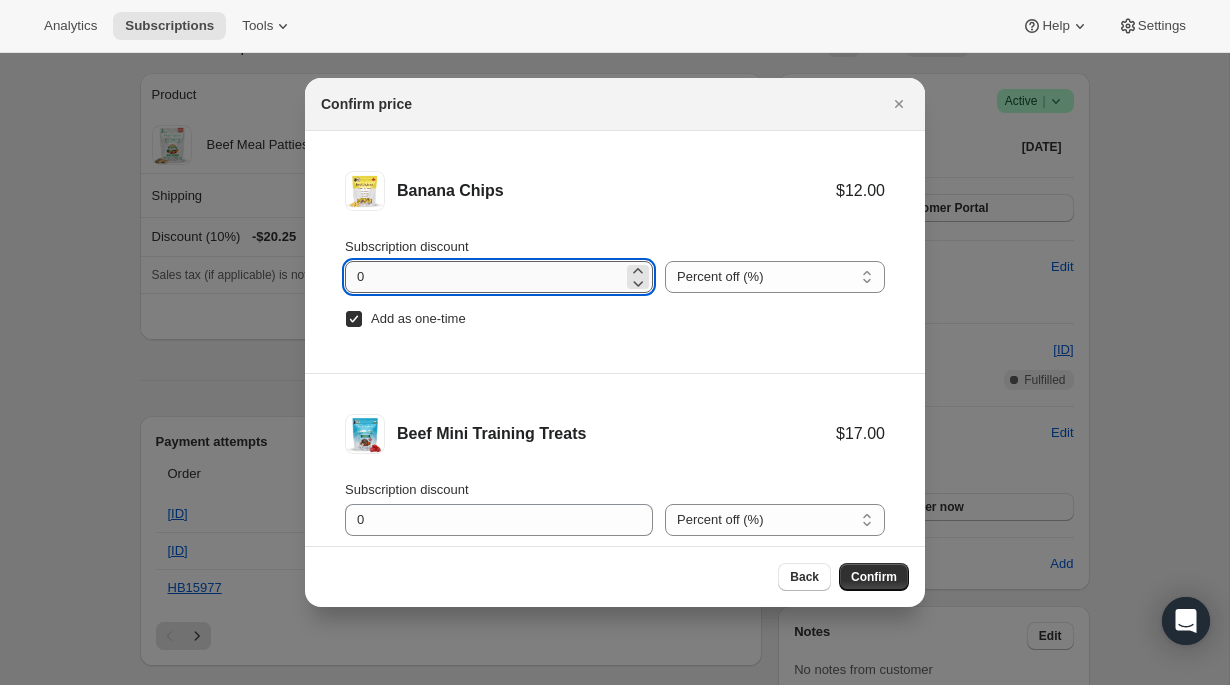 click on "0" at bounding box center [484, 277] 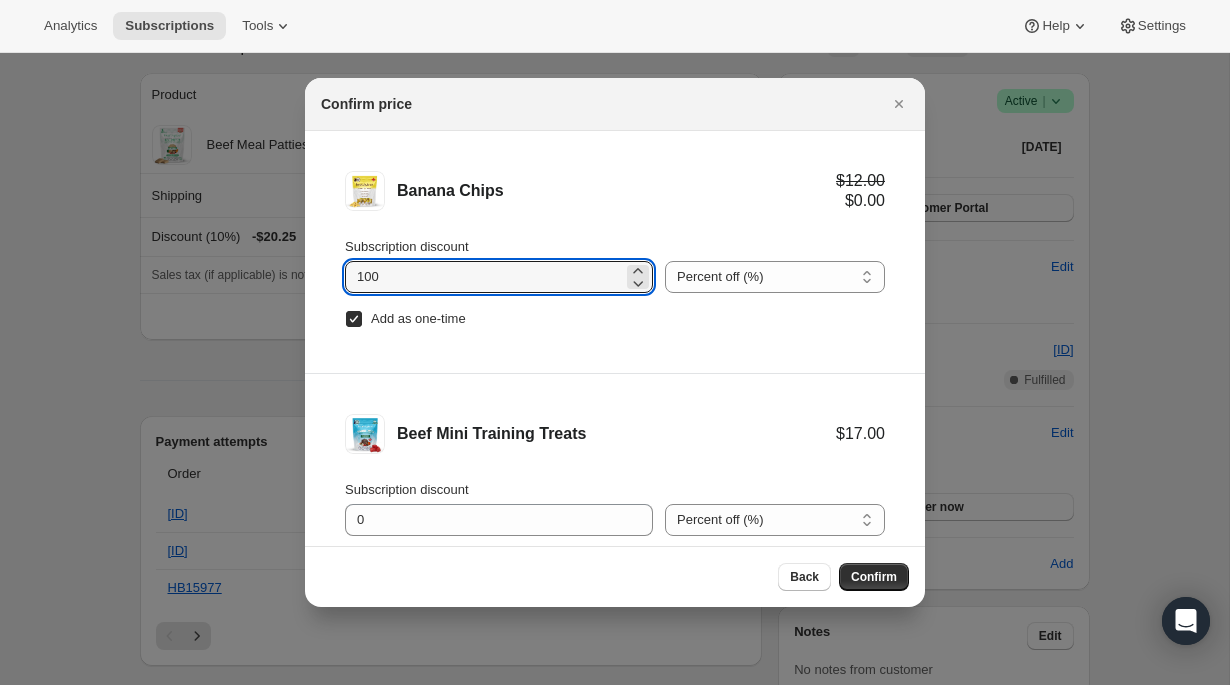 scroll, scrollTop: 83, scrollLeft: 0, axis: vertical 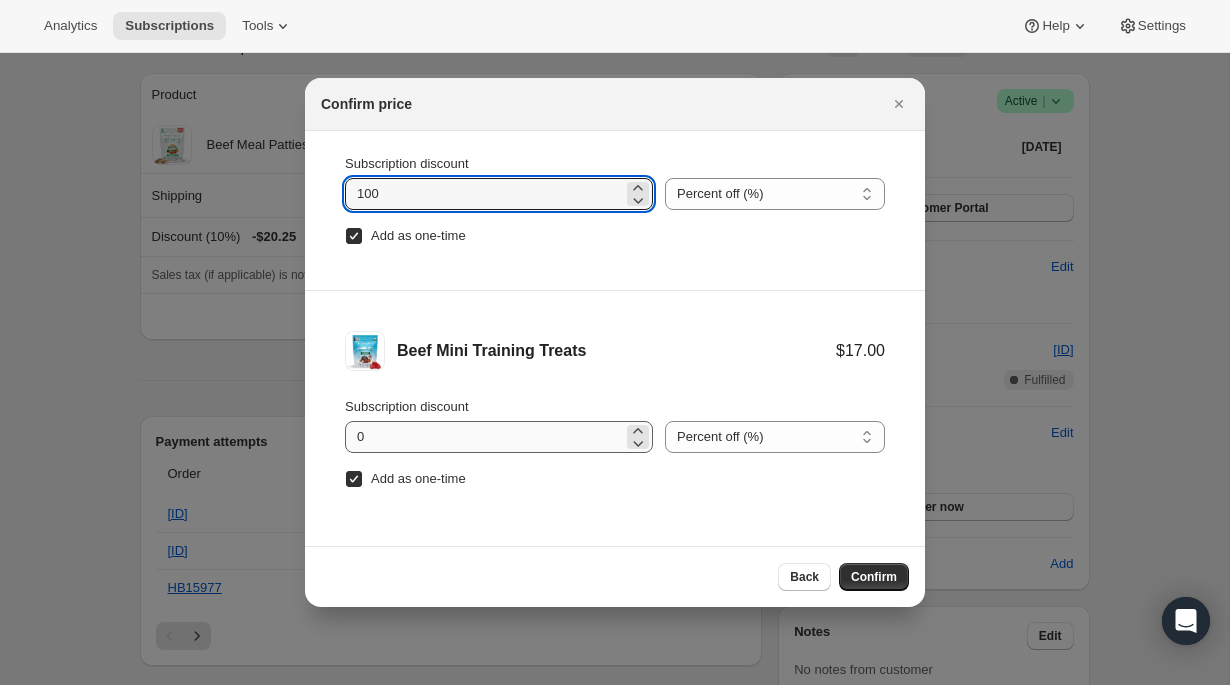 type on "100" 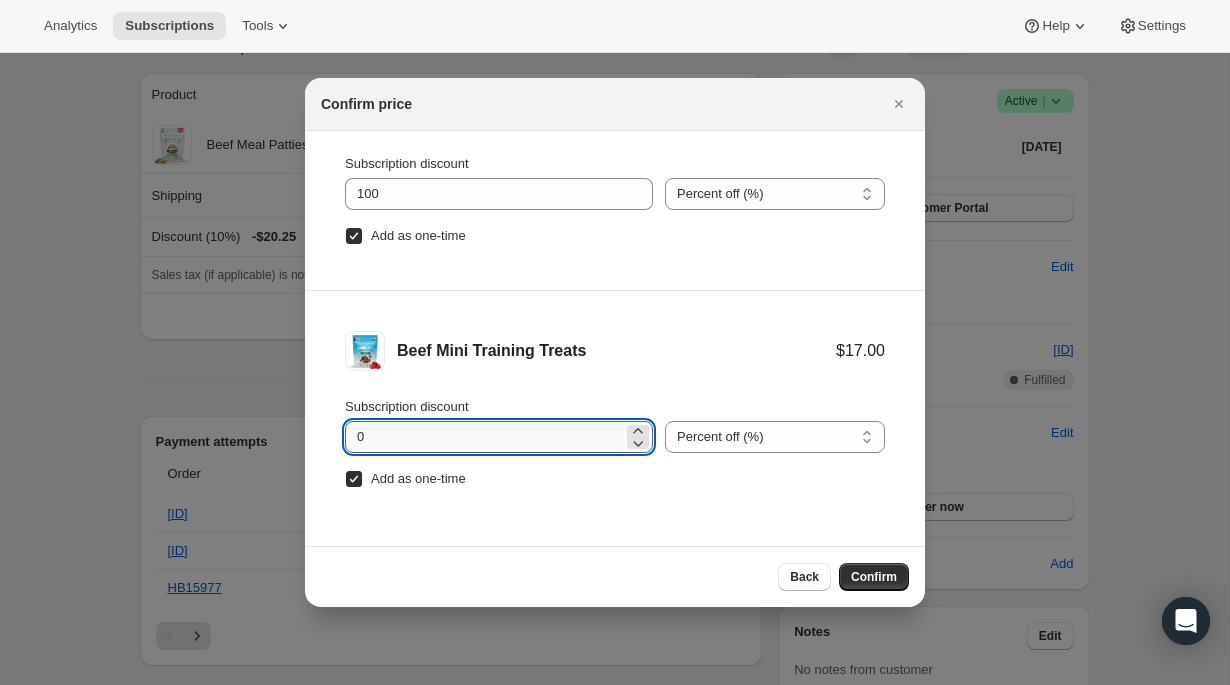 click on "0" at bounding box center (484, 437) 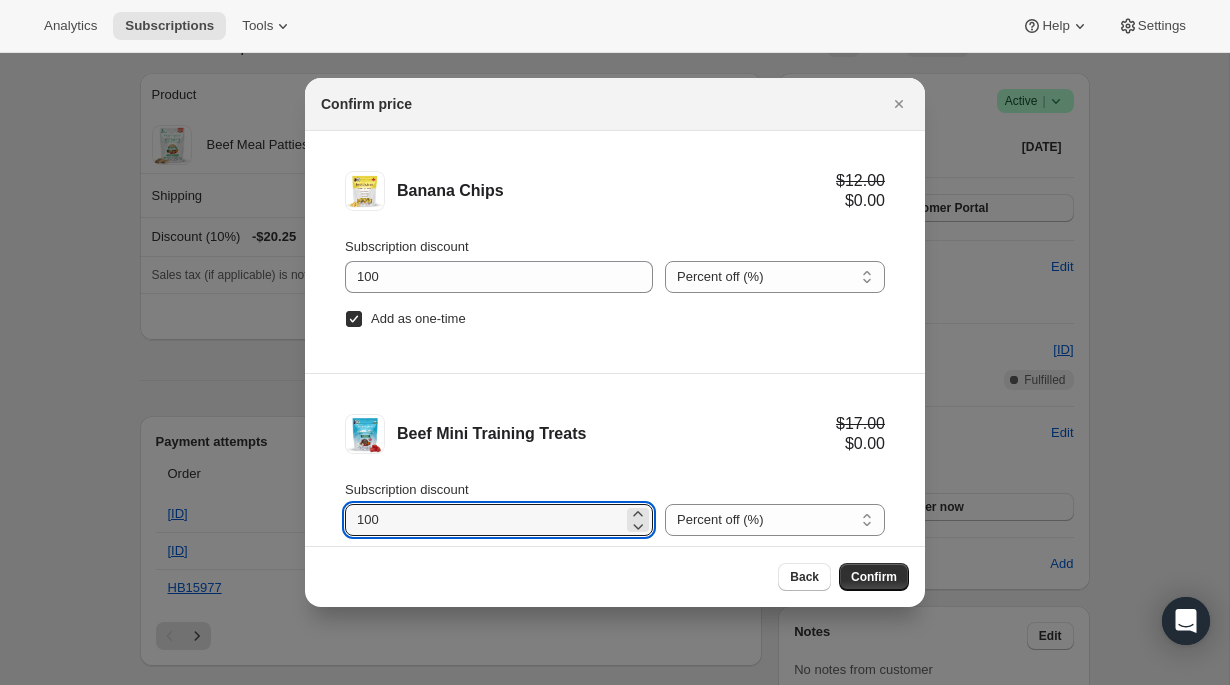 scroll, scrollTop: 83, scrollLeft: 0, axis: vertical 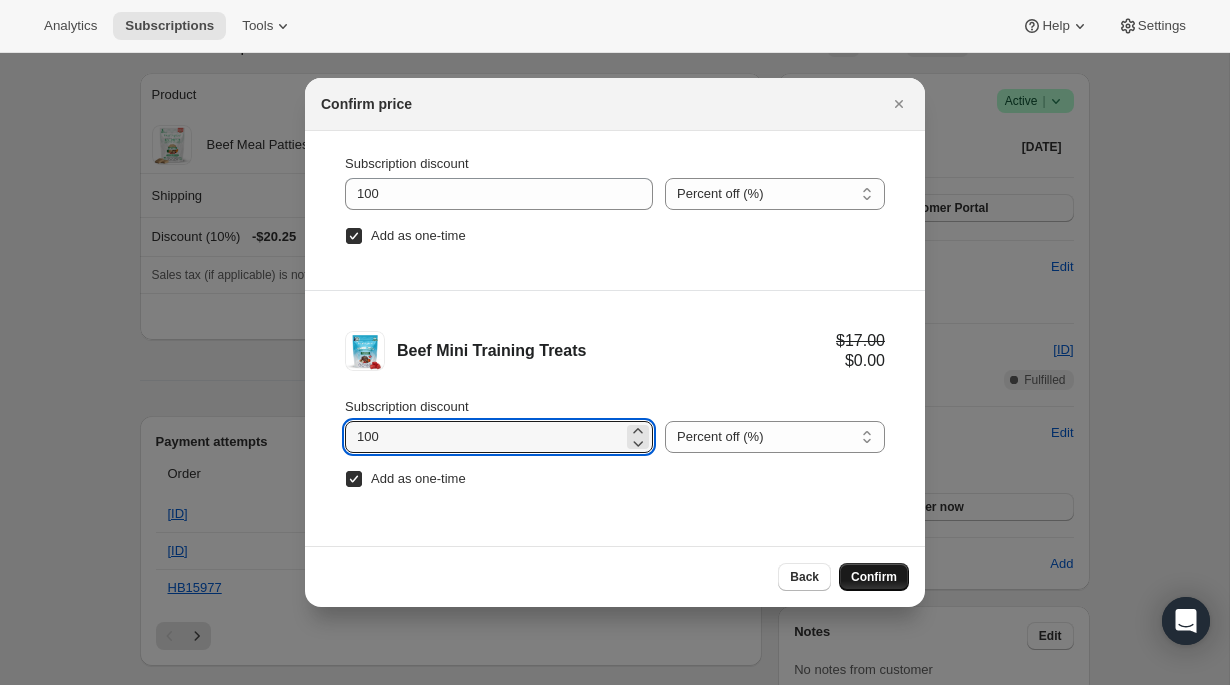type on "100" 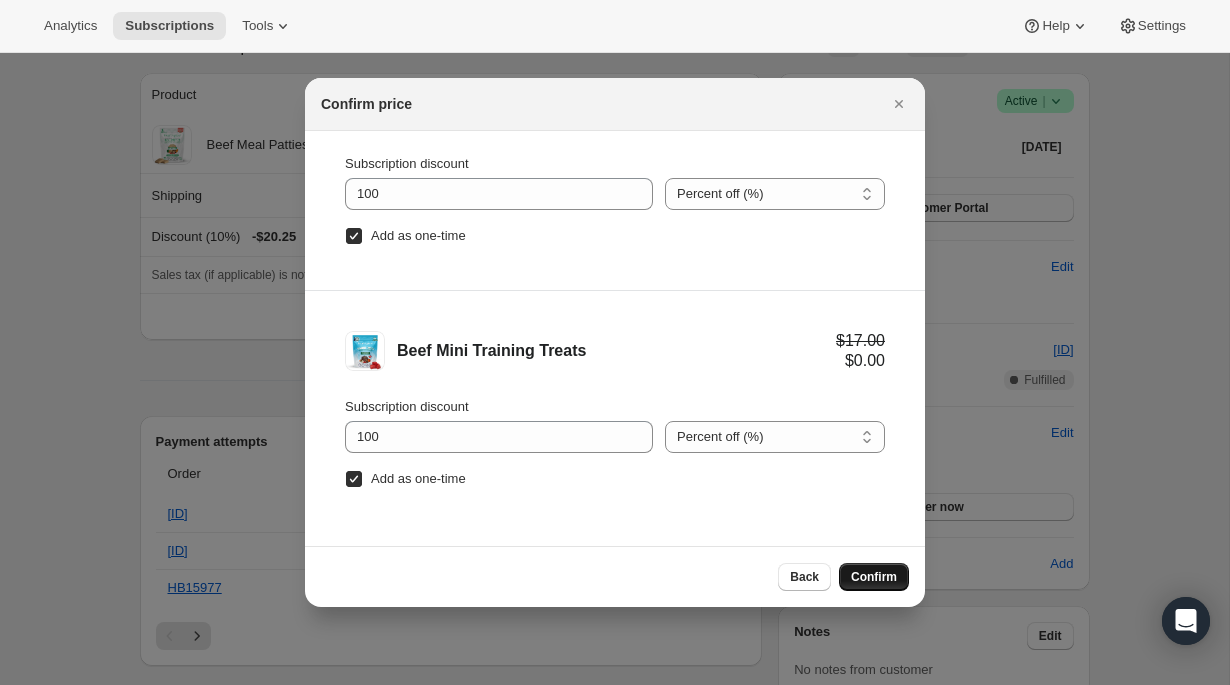 click on "Confirm" at bounding box center (874, 577) 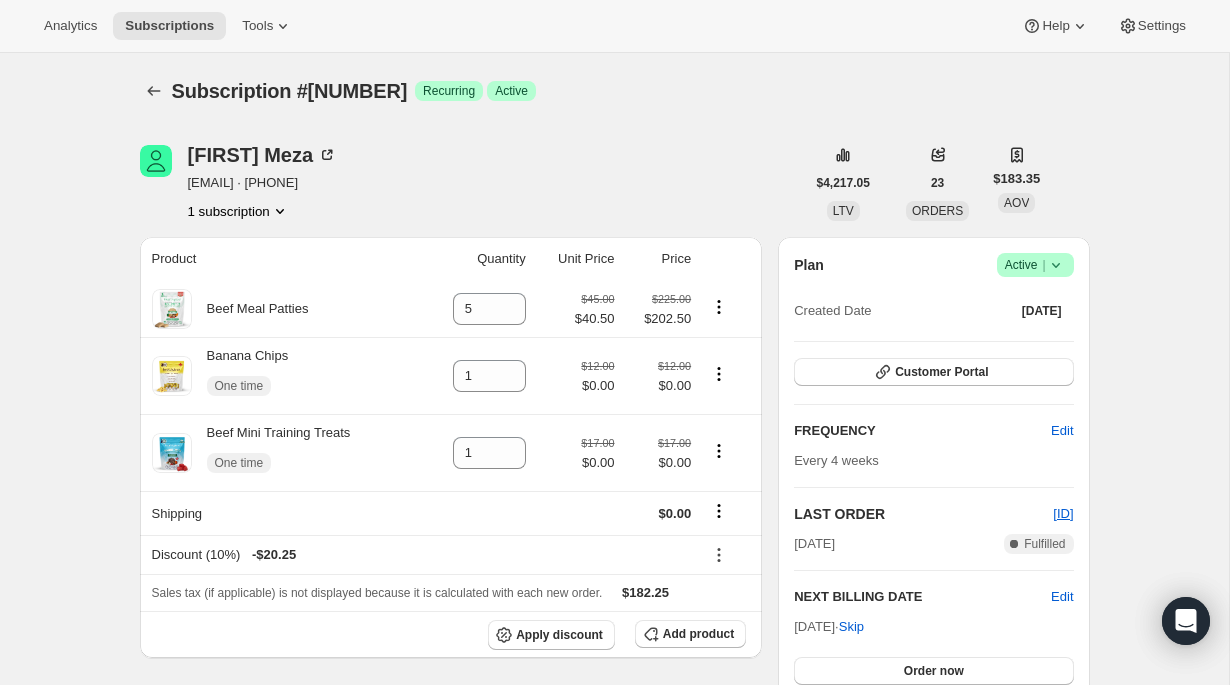 scroll, scrollTop: 54, scrollLeft: 0, axis: vertical 